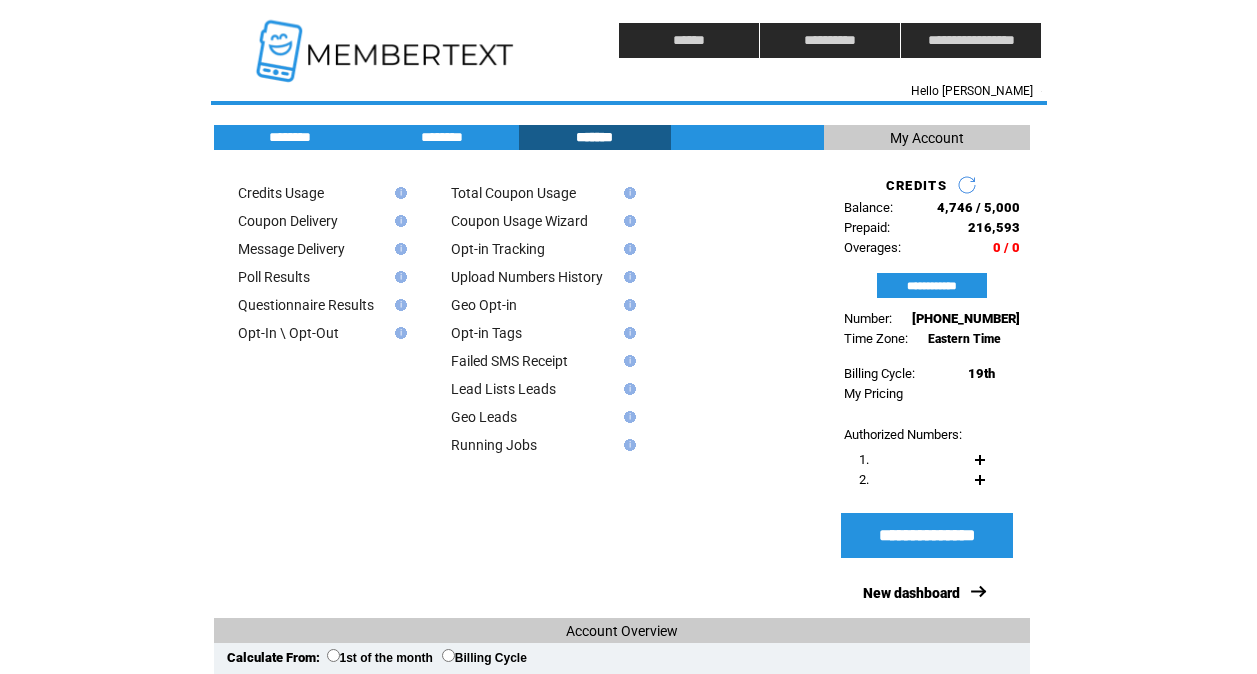 scroll, scrollTop: 0, scrollLeft: 0, axis: both 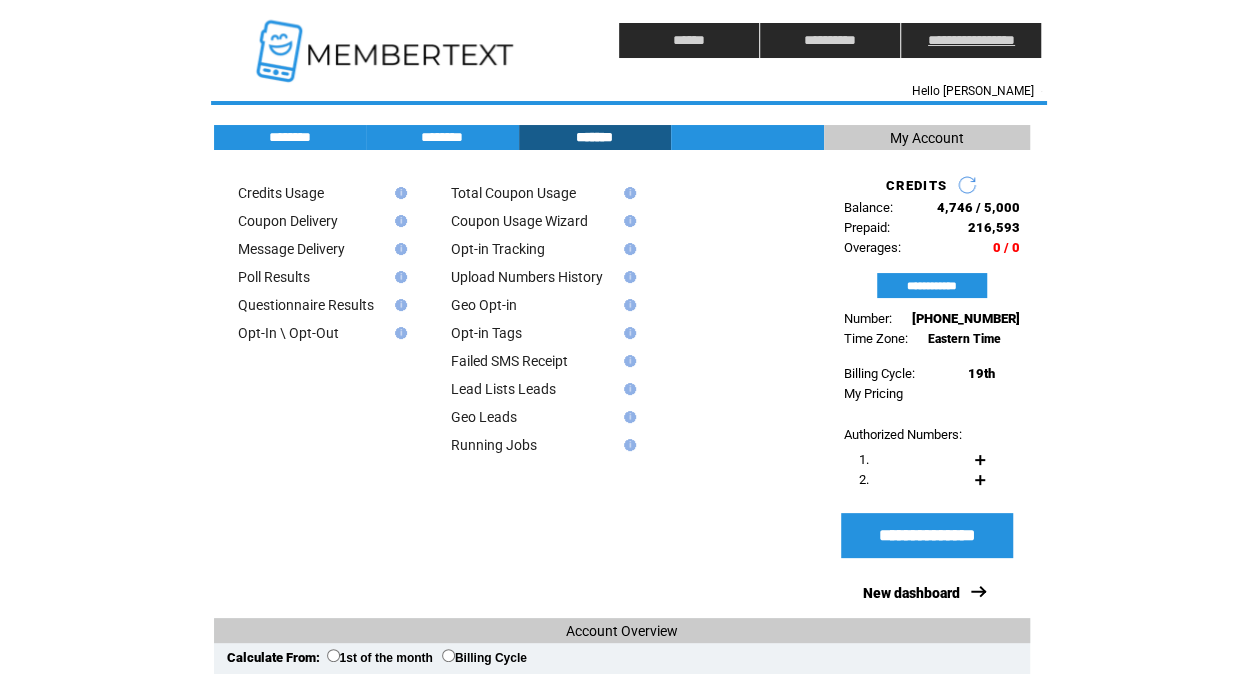 click on "**********" at bounding box center (971, 40) 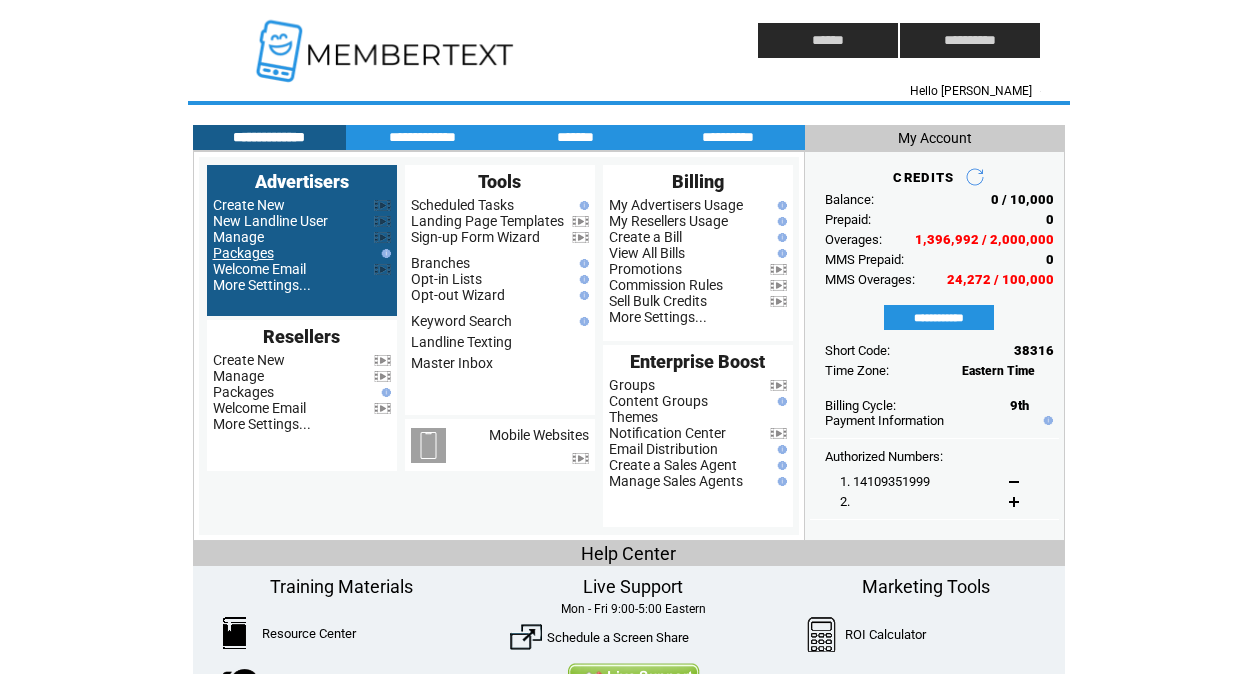 scroll, scrollTop: 0, scrollLeft: 0, axis: both 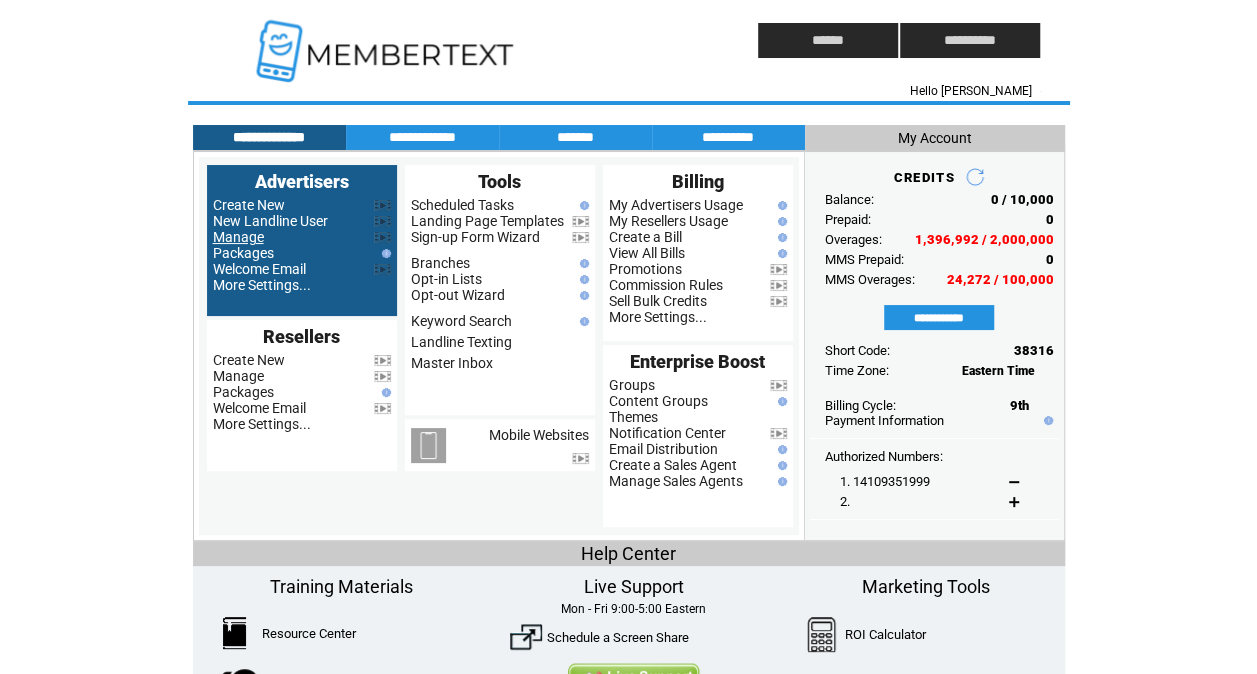 click on "Manage" at bounding box center [238, 237] 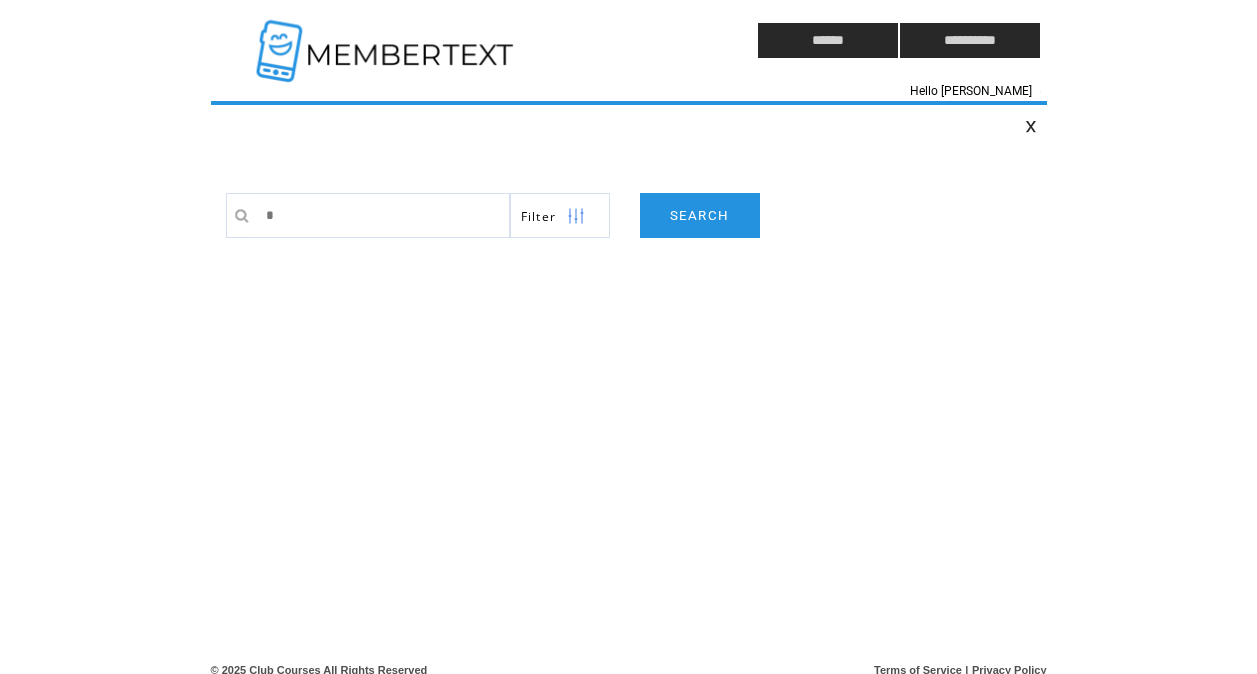scroll, scrollTop: 0, scrollLeft: 0, axis: both 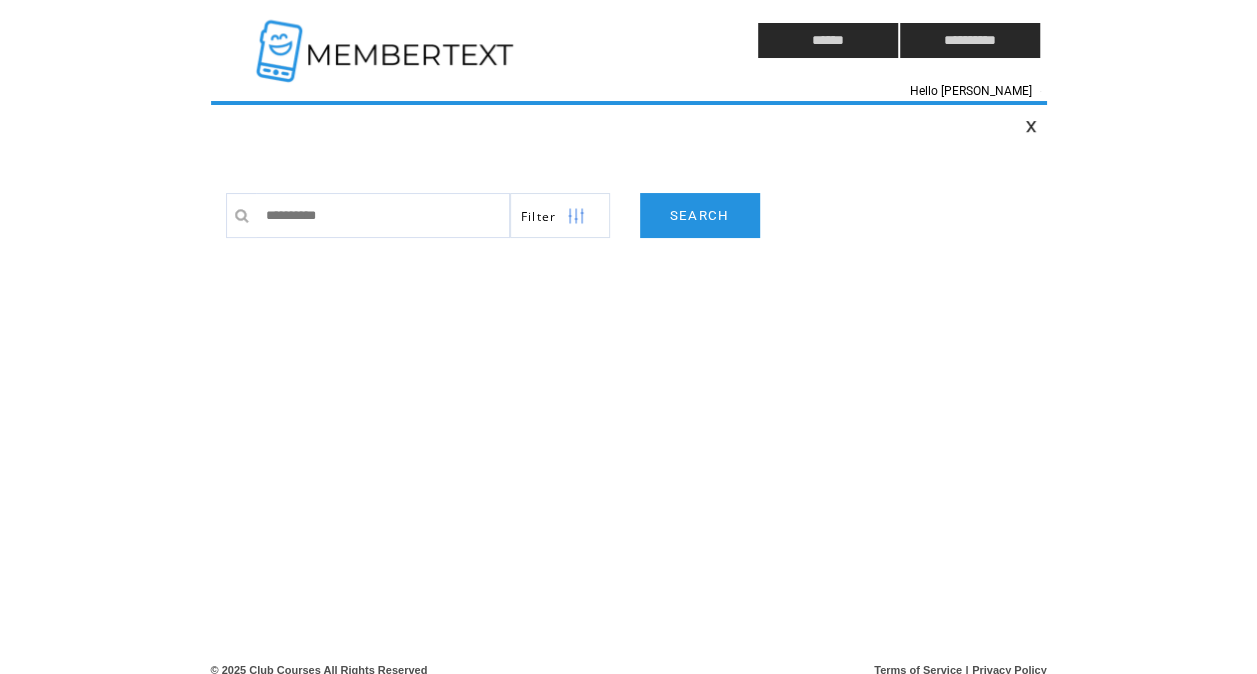type on "**********" 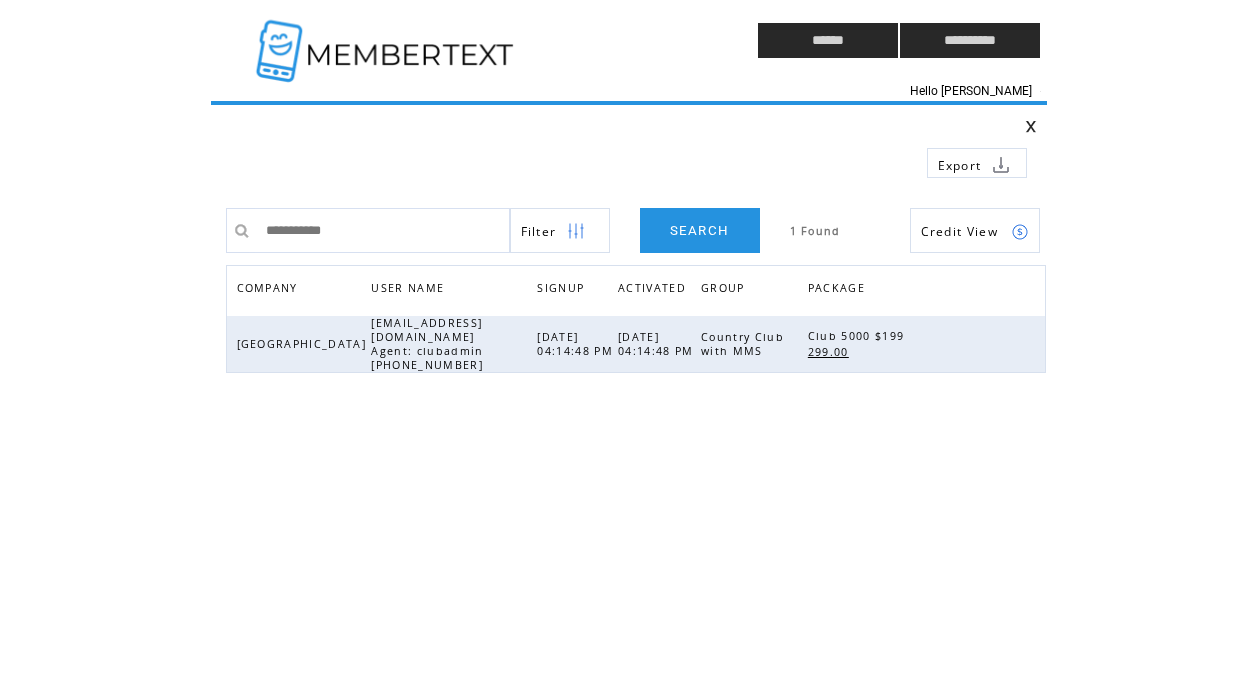 scroll, scrollTop: 0, scrollLeft: 0, axis: both 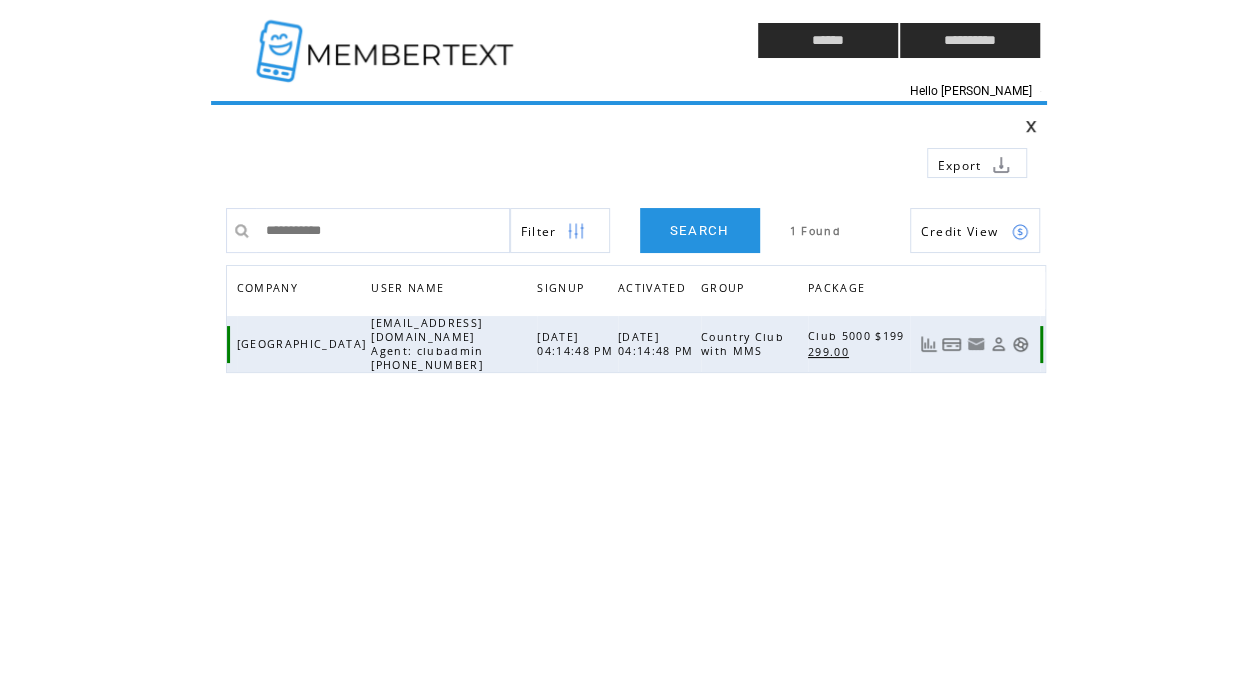 click at bounding box center (1020, 344) 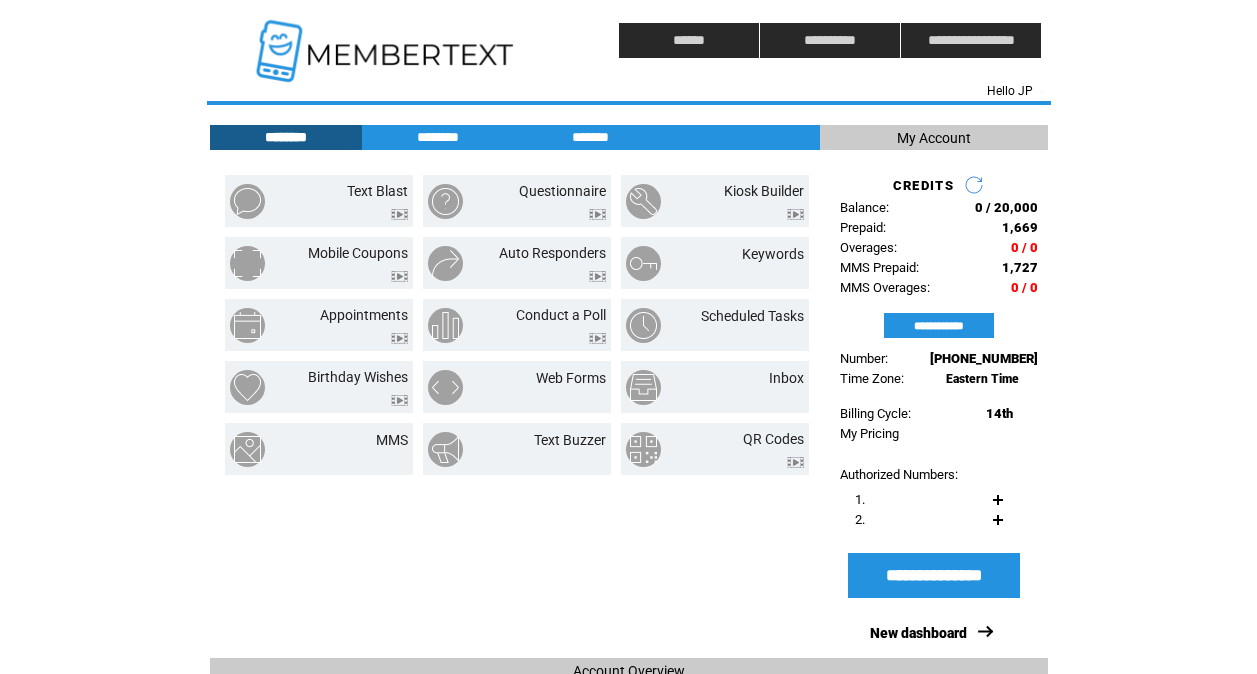 scroll, scrollTop: 0, scrollLeft: 0, axis: both 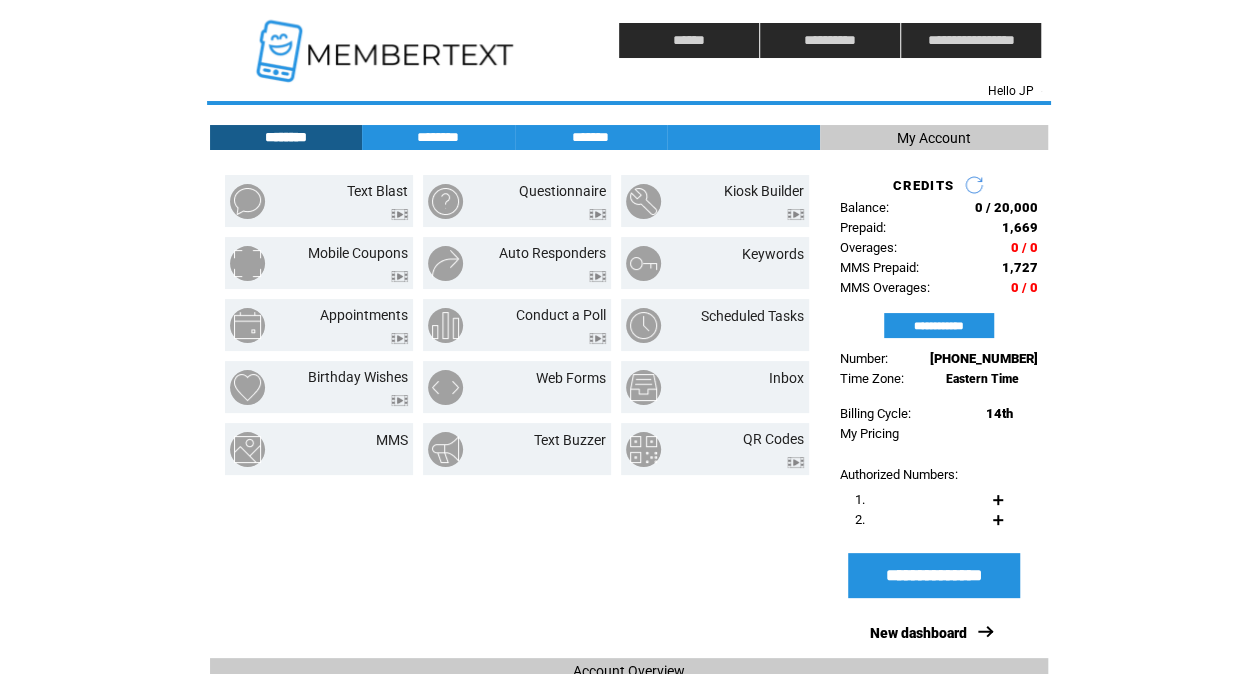 click on "**********" 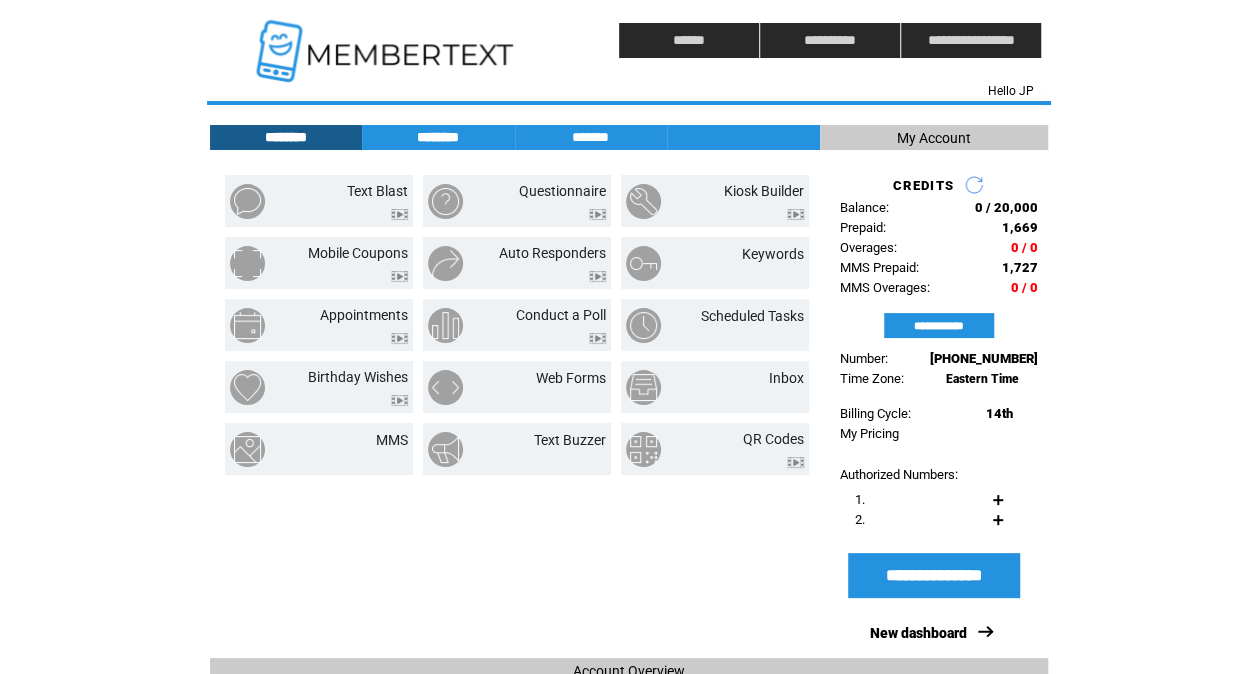 click on "********" at bounding box center [438, 137] 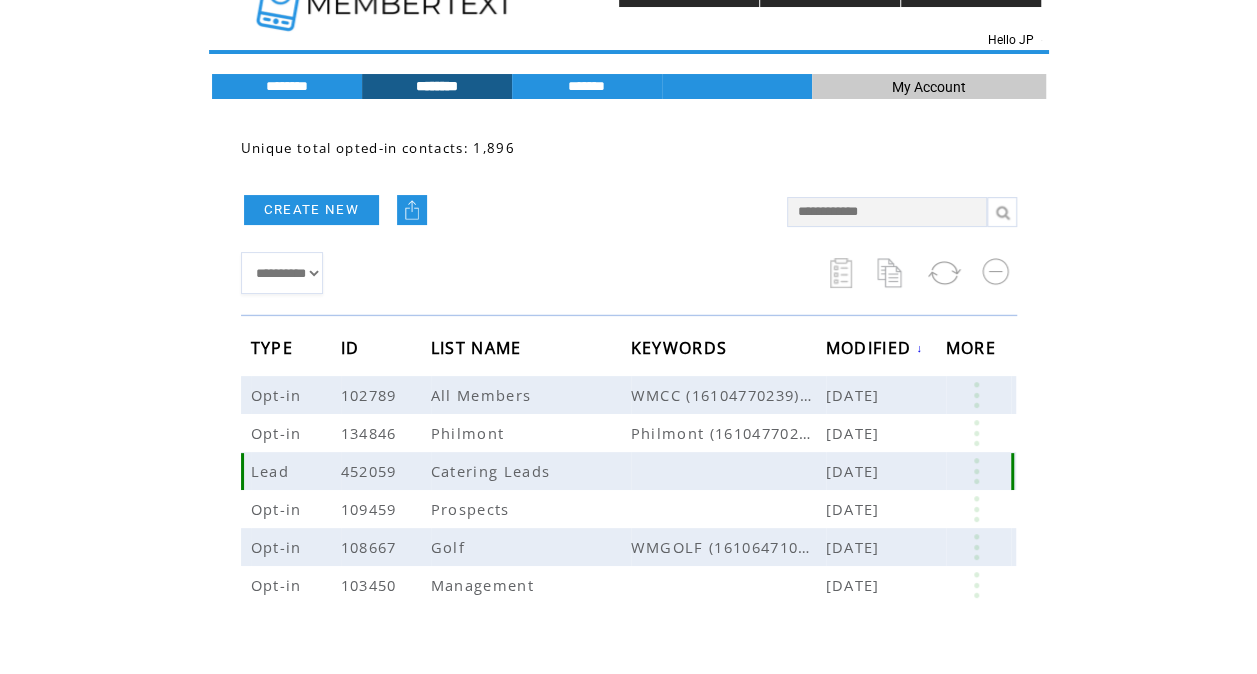 scroll, scrollTop: 52, scrollLeft: 0, axis: vertical 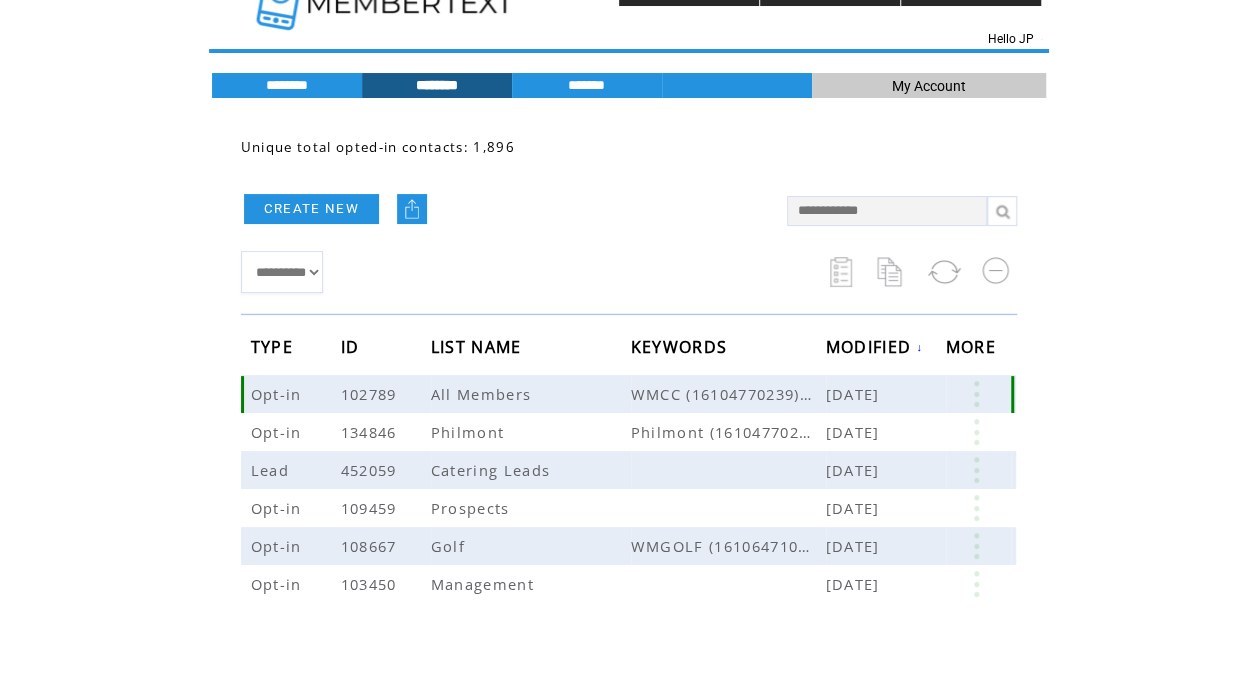click at bounding box center [976, 394] 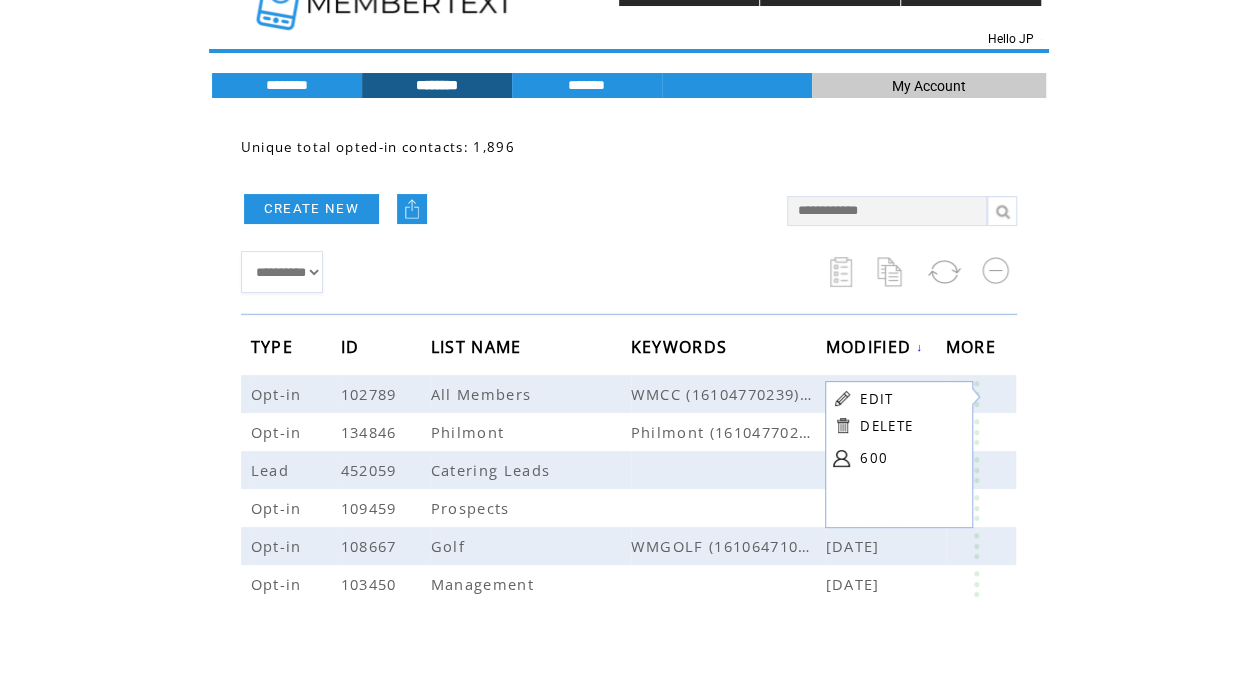 click on "CREATE NEW" at bounding box center [504, 208] 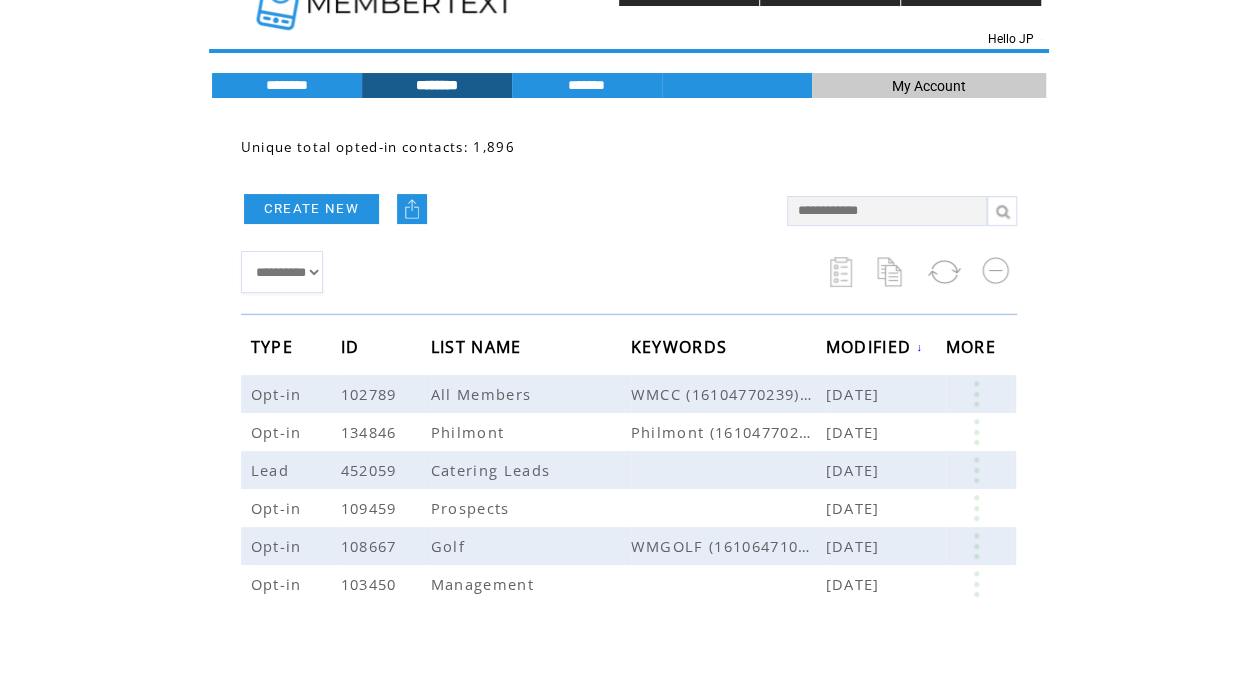 scroll, scrollTop: 0, scrollLeft: 0, axis: both 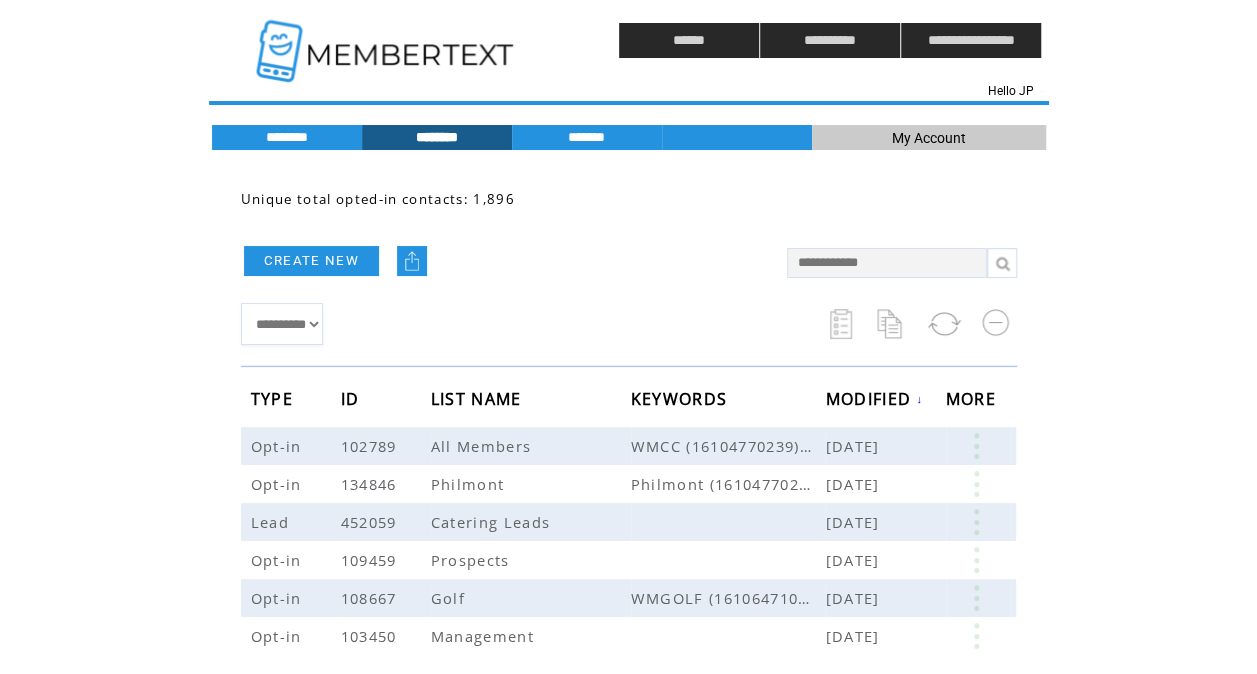 click at bounding box center (387, 40) 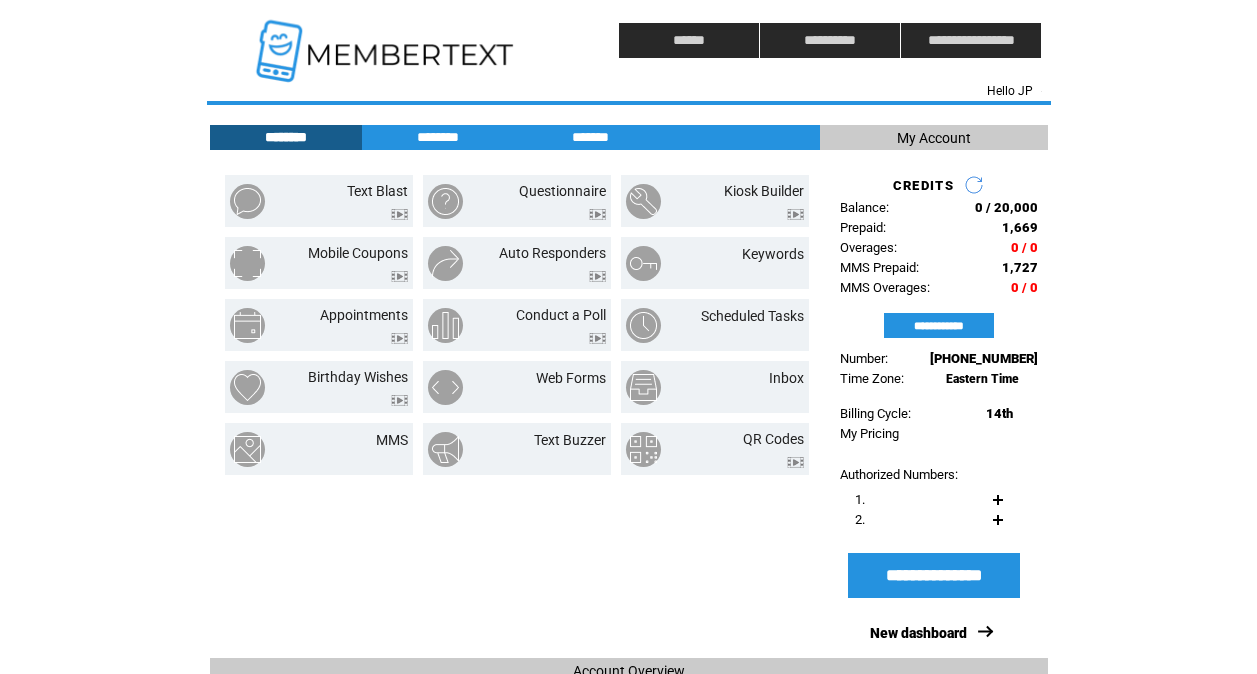 scroll, scrollTop: 0, scrollLeft: 0, axis: both 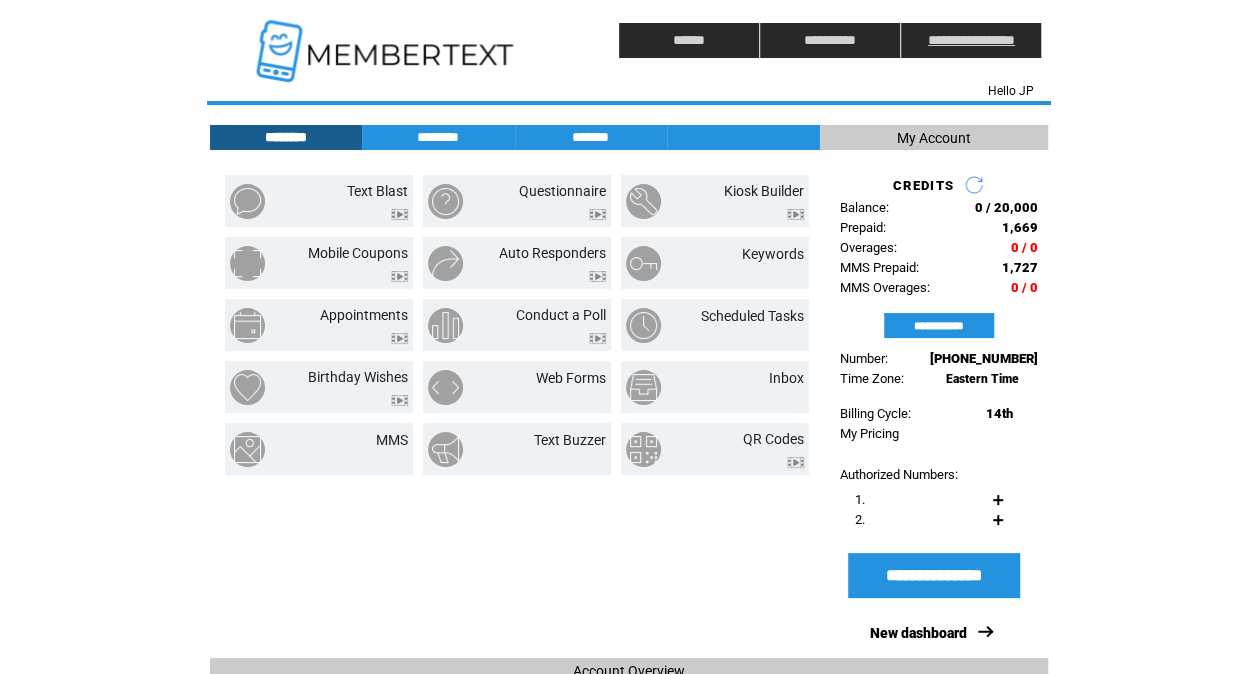 click on "**********" at bounding box center [971, 40] 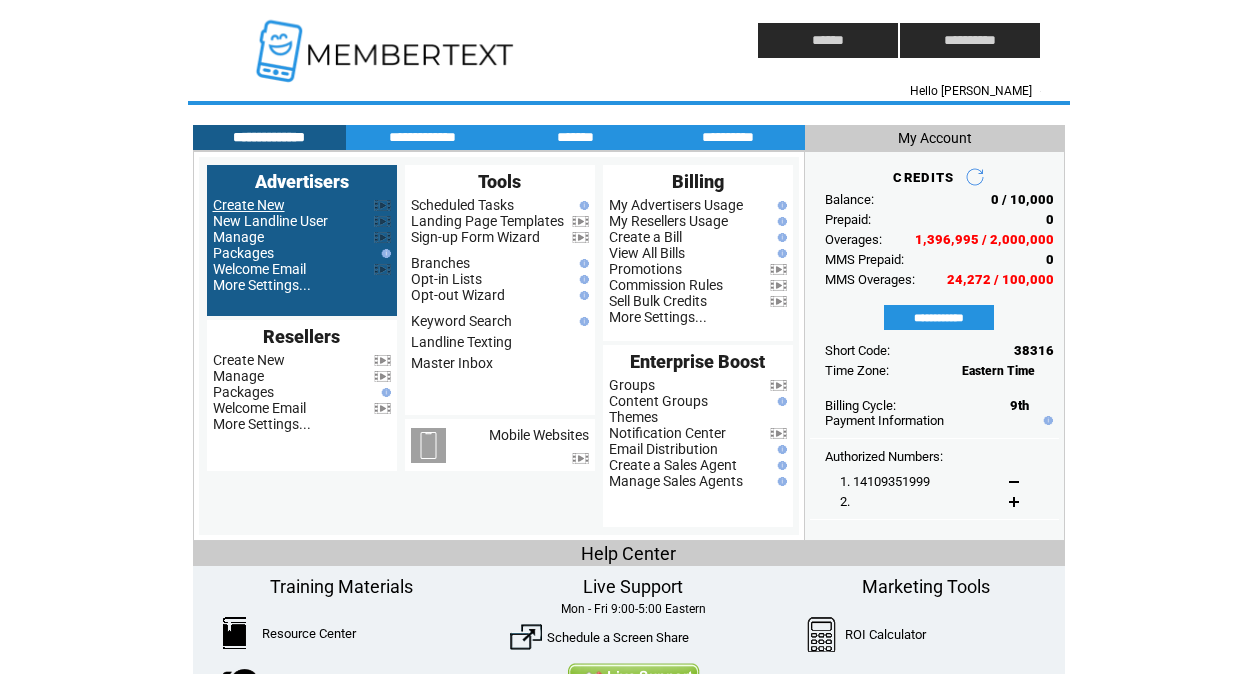 scroll, scrollTop: 0, scrollLeft: 0, axis: both 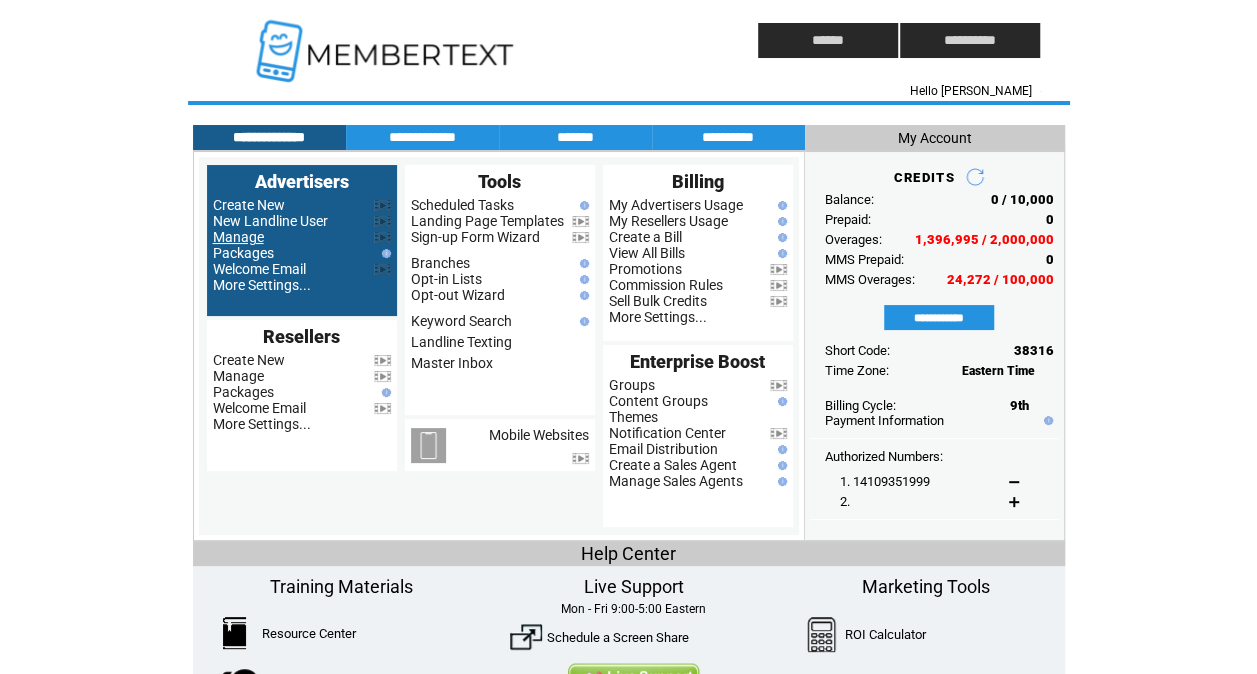 click on "Manage" at bounding box center (238, 237) 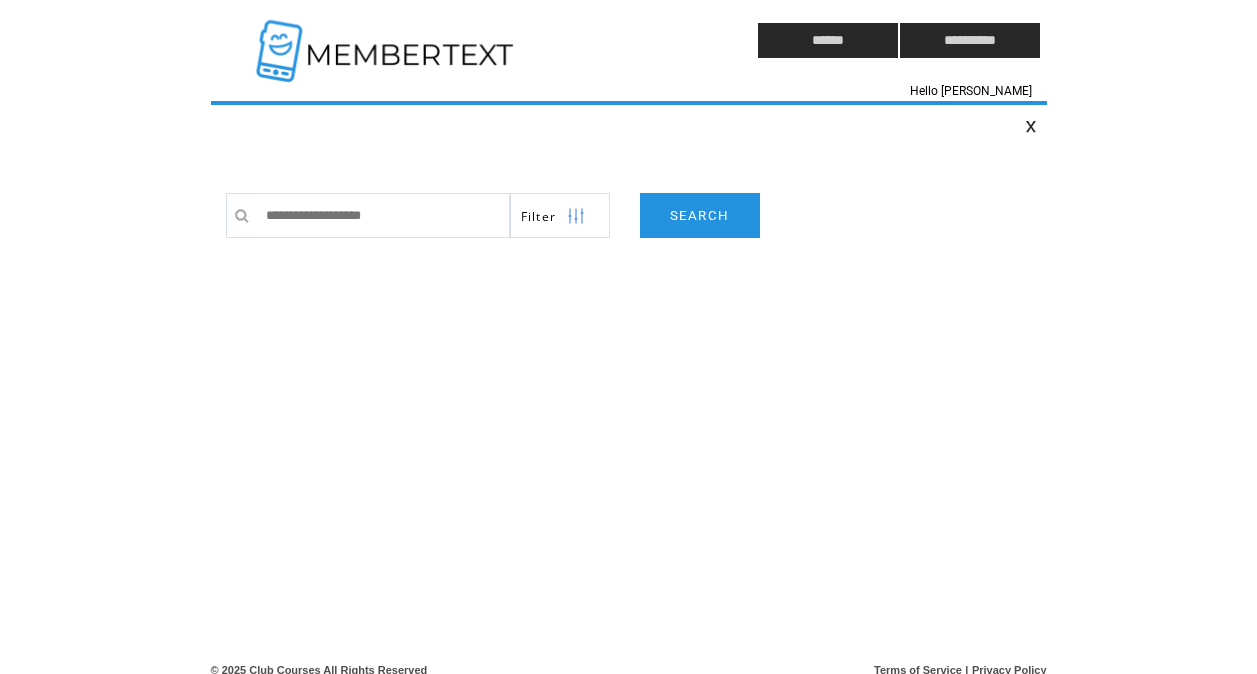 scroll, scrollTop: 0, scrollLeft: 0, axis: both 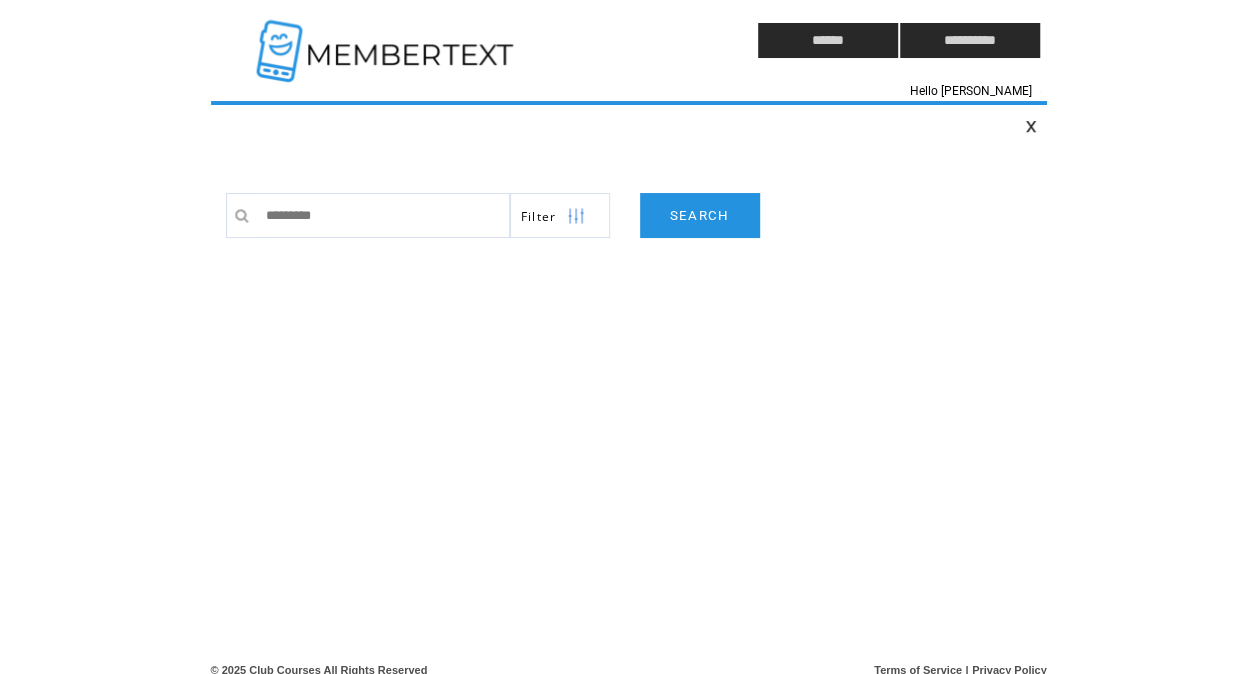 type on "**********" 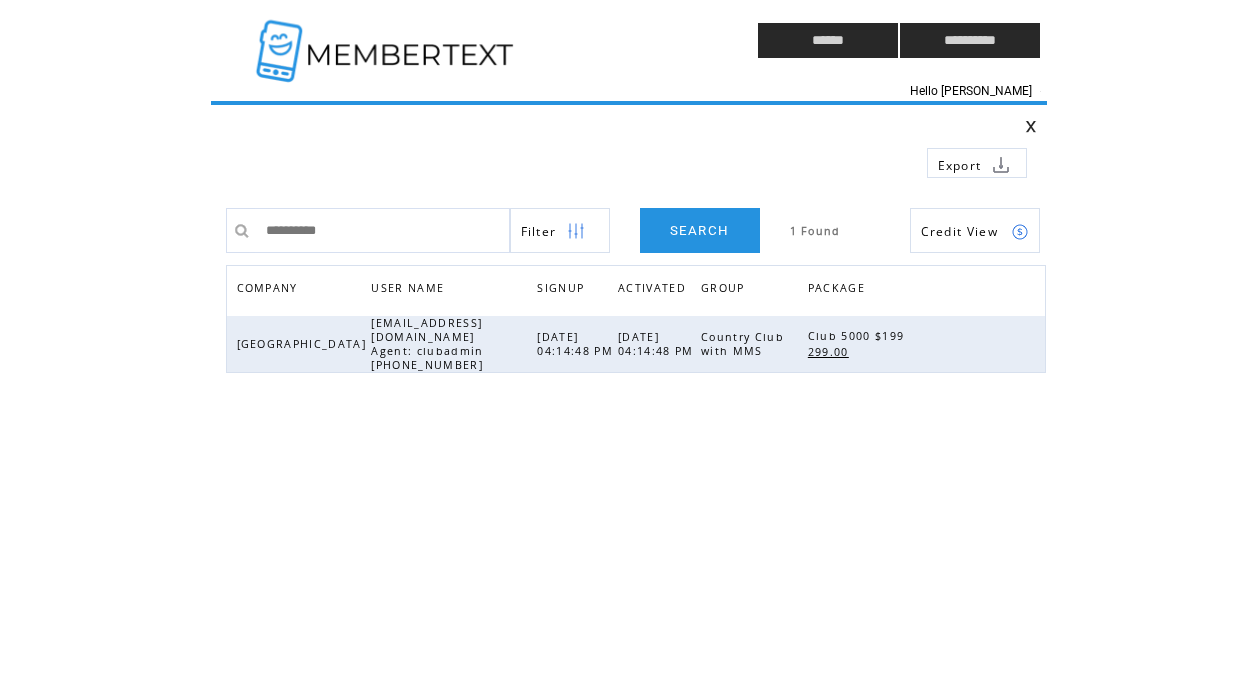 scroll, scrollTop: 0, scrollLeft: 0, axis: both 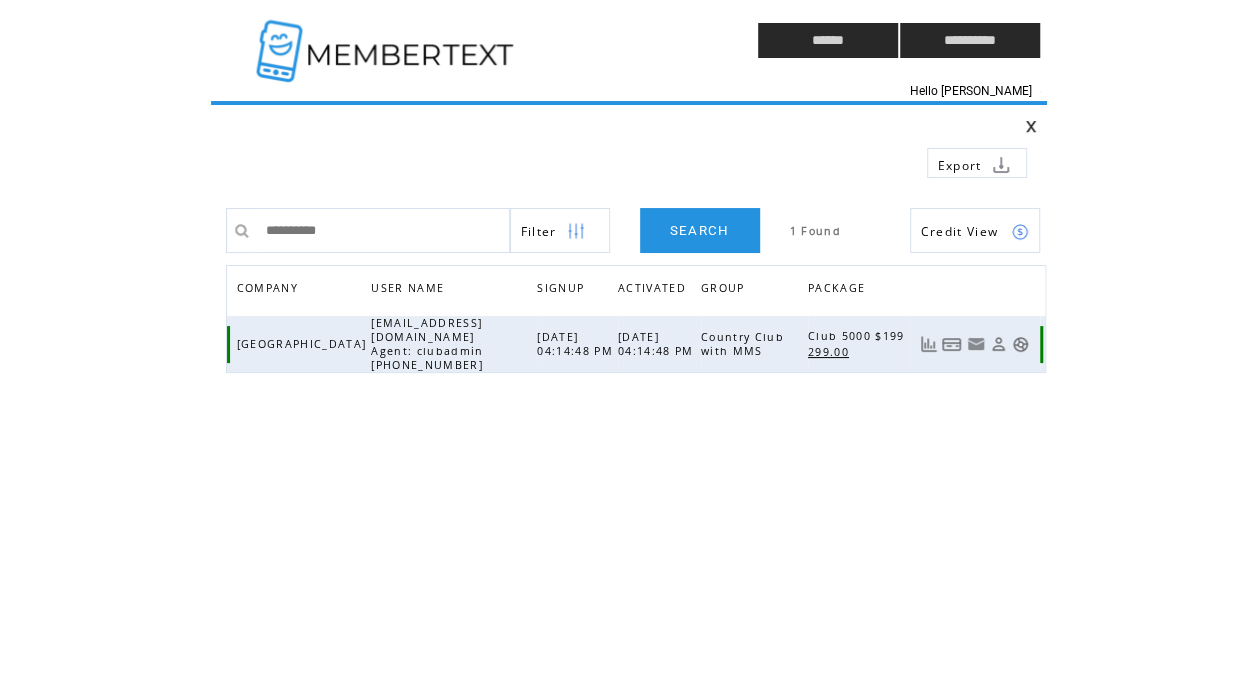 click at bounding box center (998, 344) 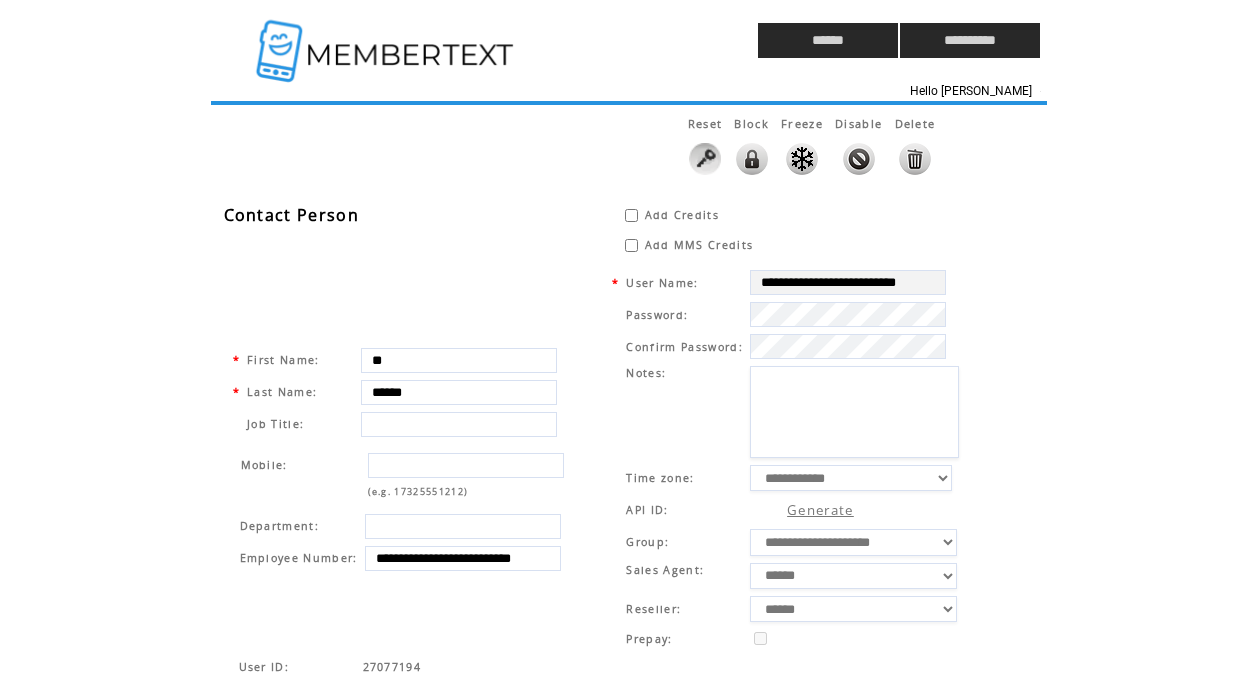 scroll, scrollTop: 0, scrollLeft: 0, axis: both 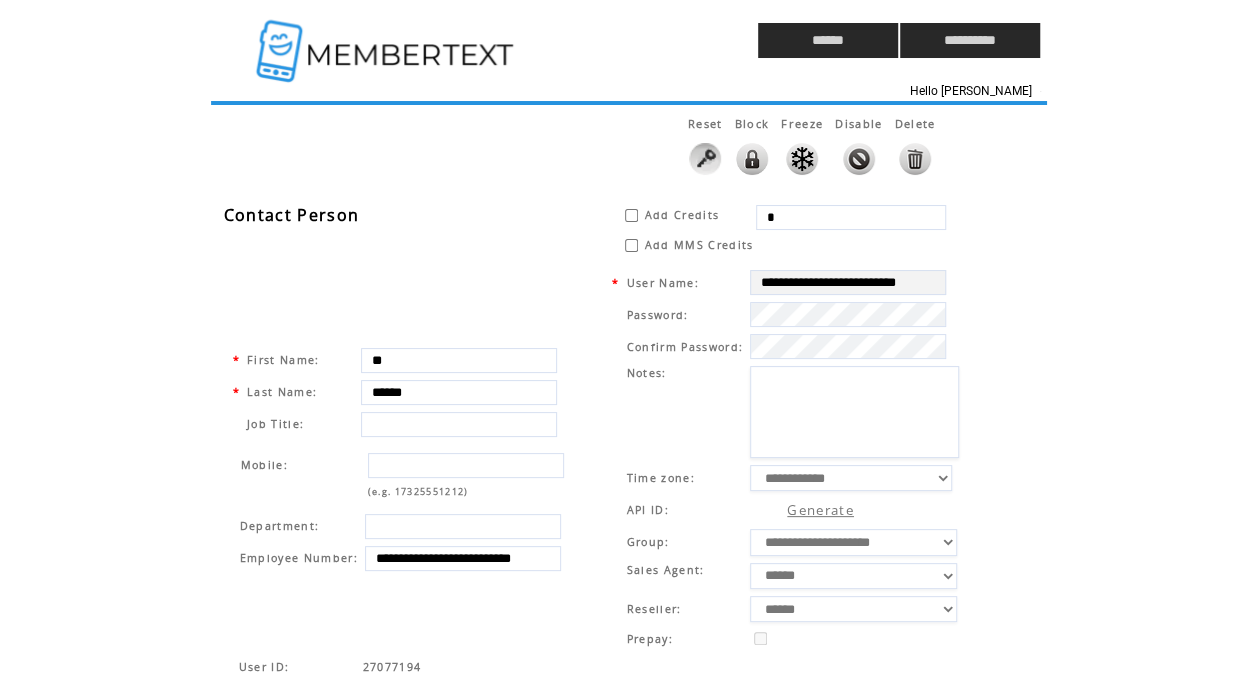 click on "*" at bounding box center (851, 217) 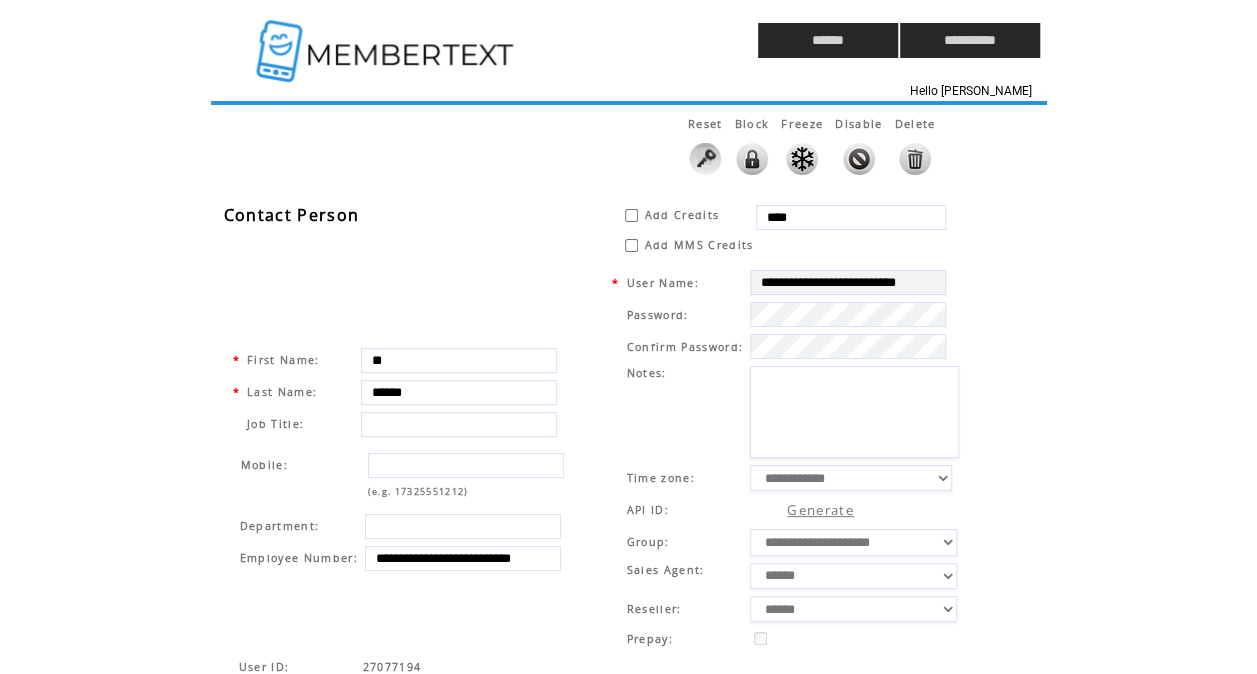 type on "****" 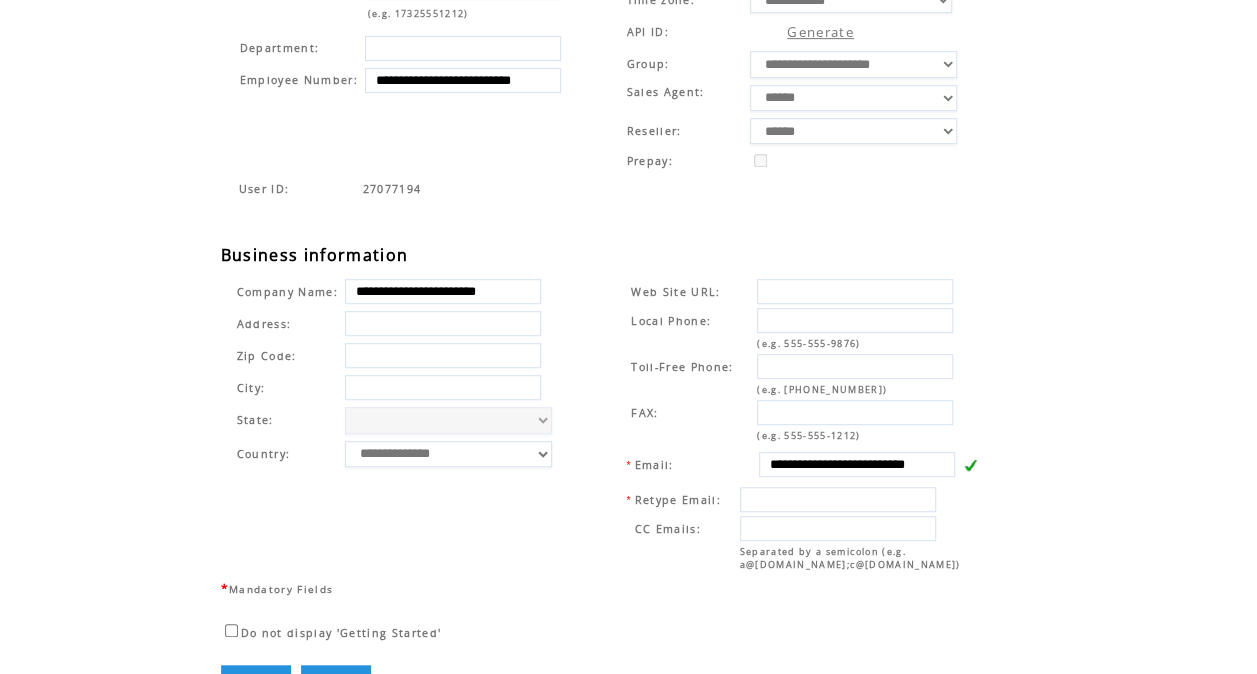 scroll, scrollTop: 545, scrollLeft: 0, axis: vertical 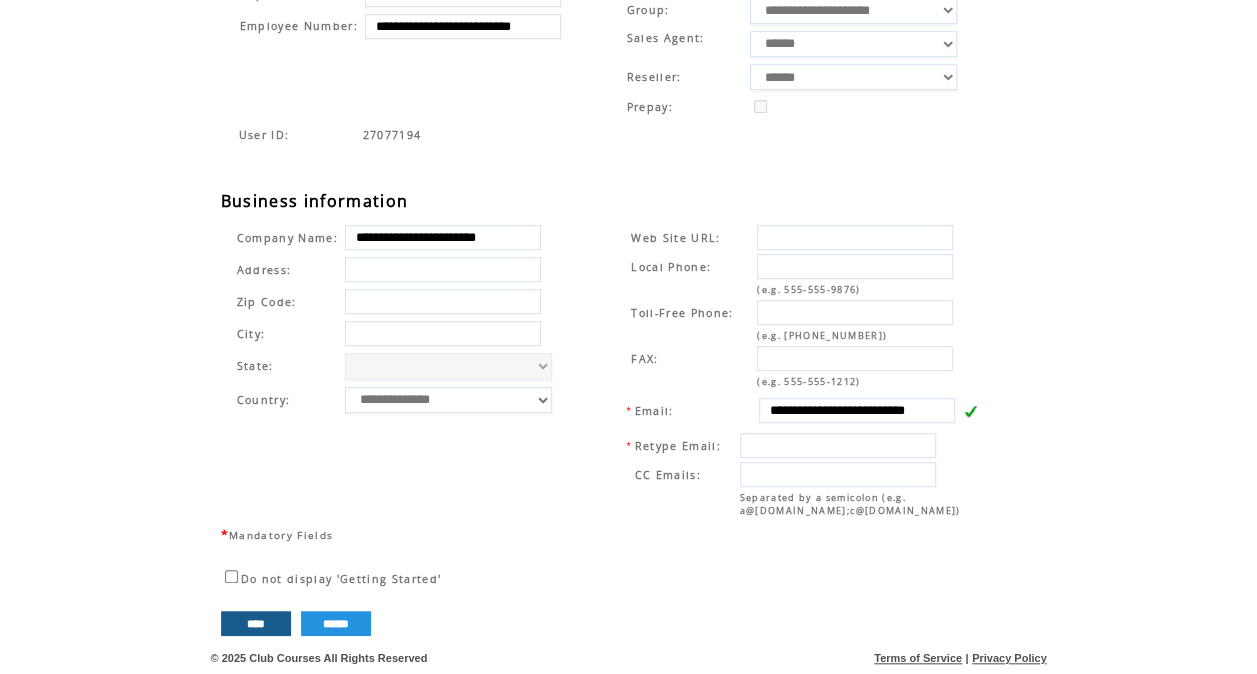 click on "****" at bounding box center (256, 623) 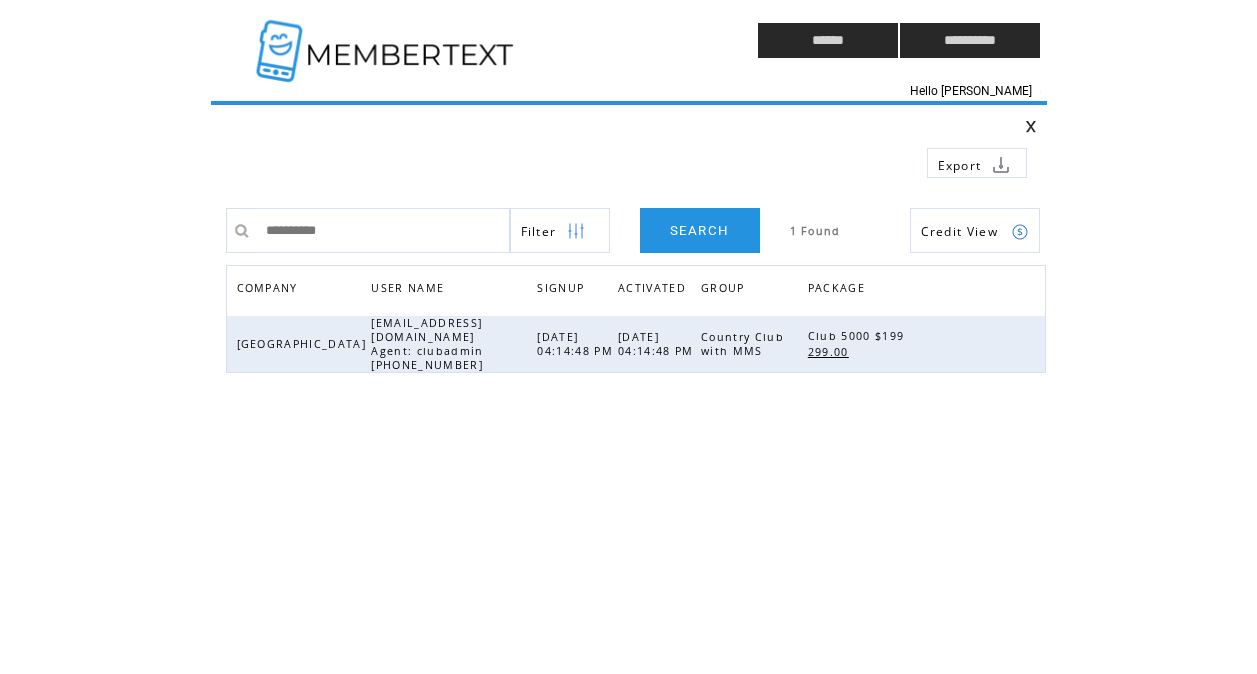 scroll, scrollTop: 0, scrollLeft: 0, axis: both 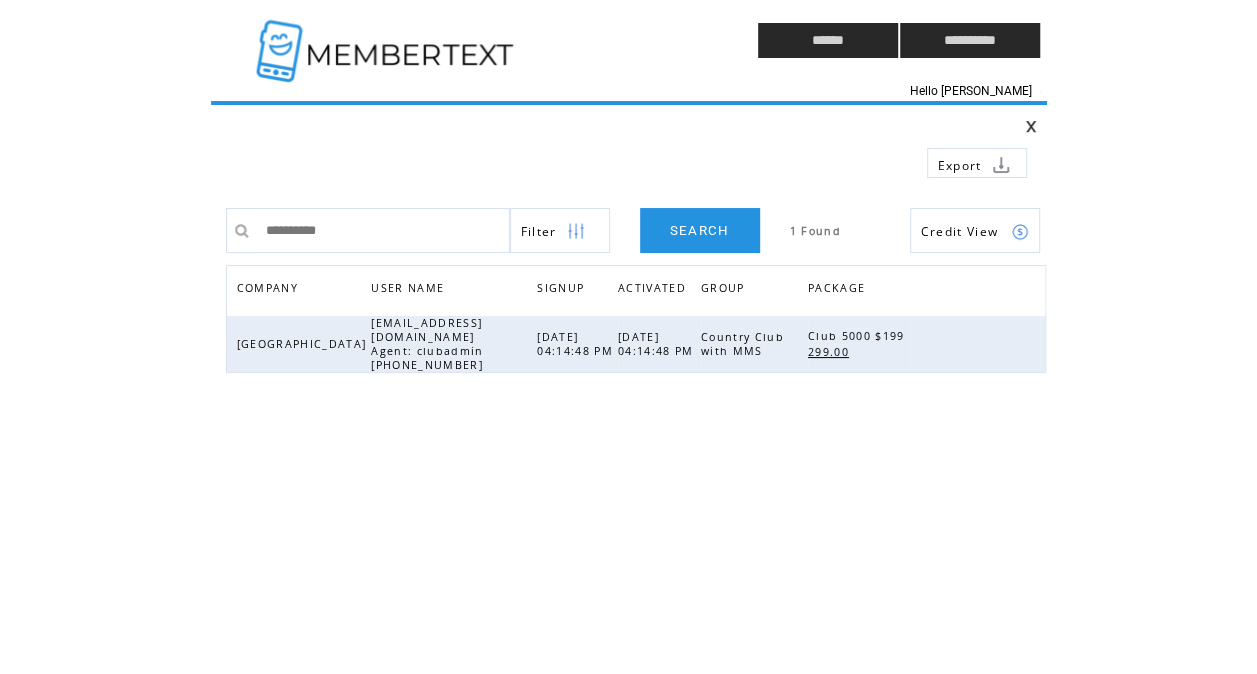 click on "**********" at bounding box center (383, 230) 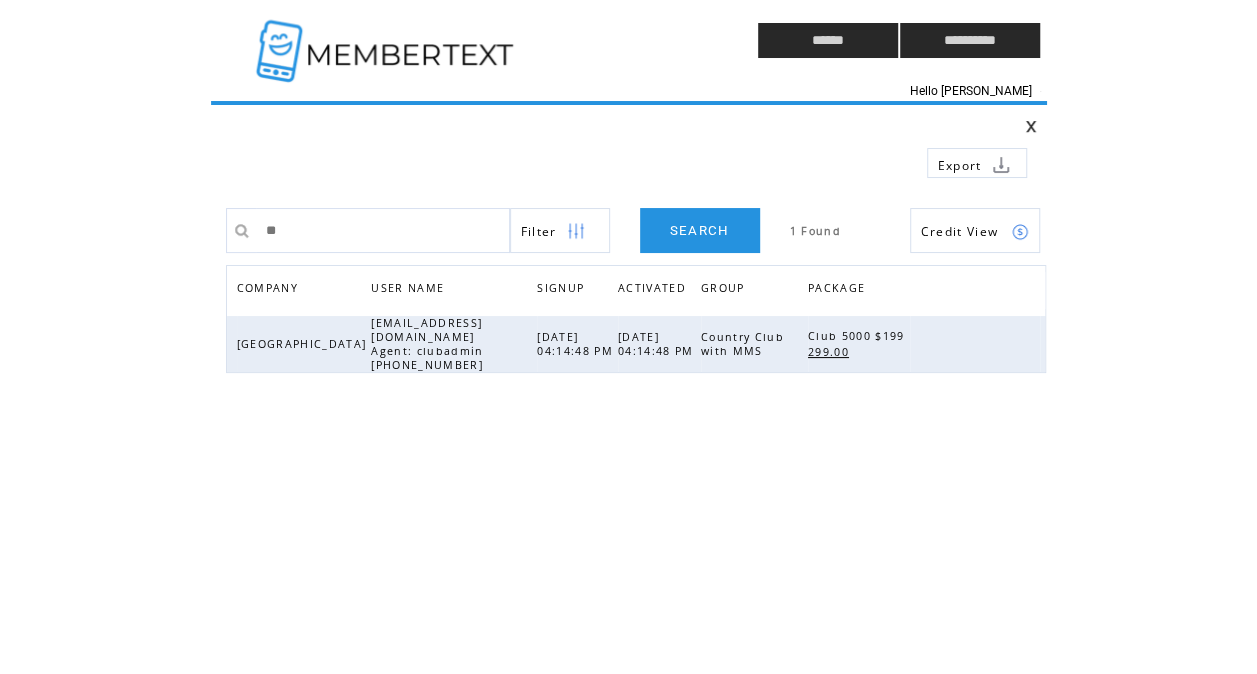 type on "*" 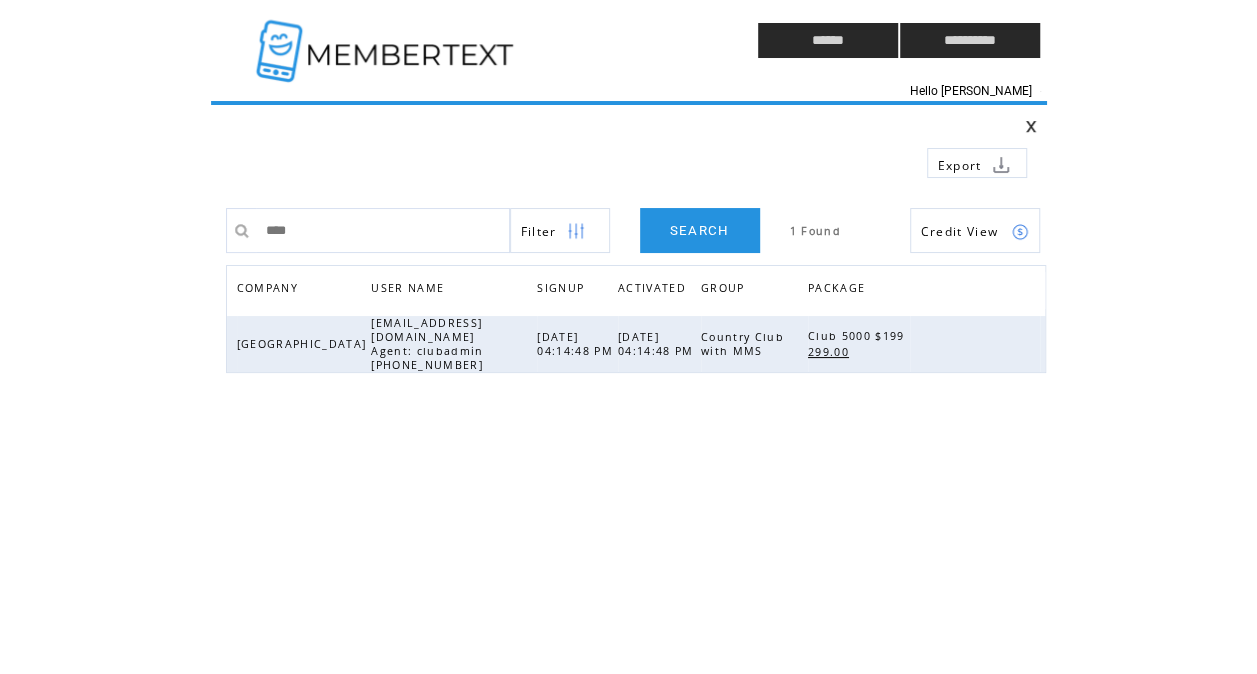 type on "*****" 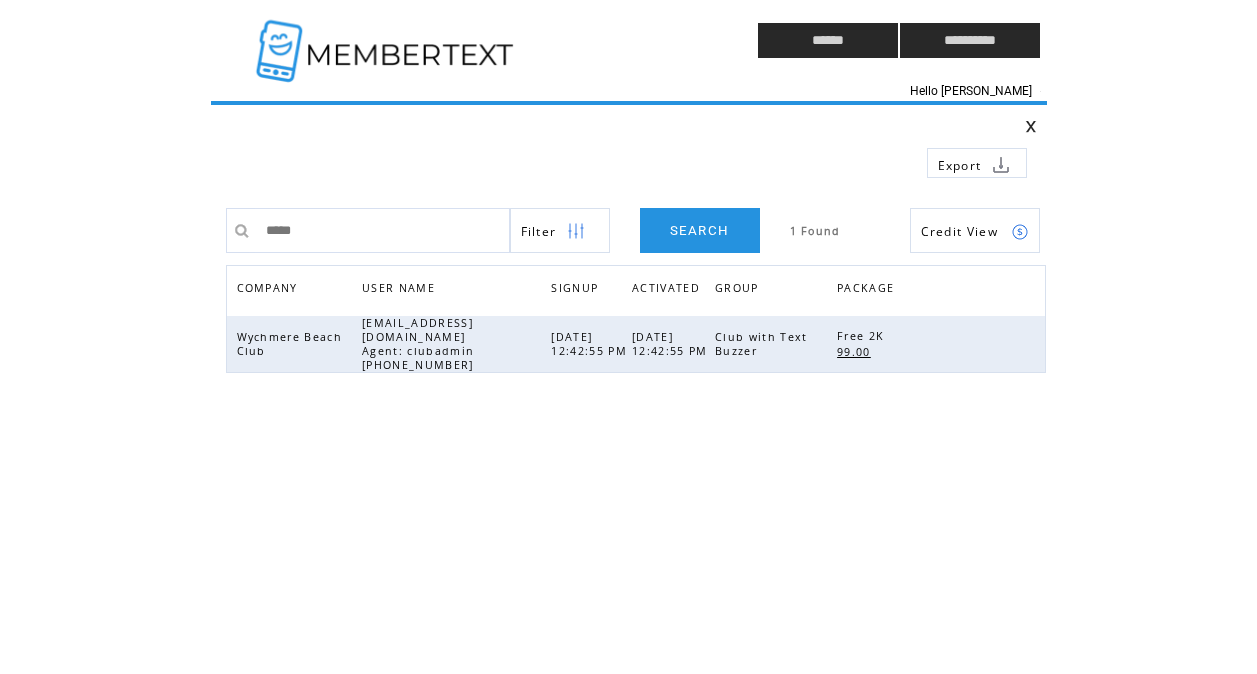 scroll, scrollTop: 0, scrollLeft: 0, axis: both 